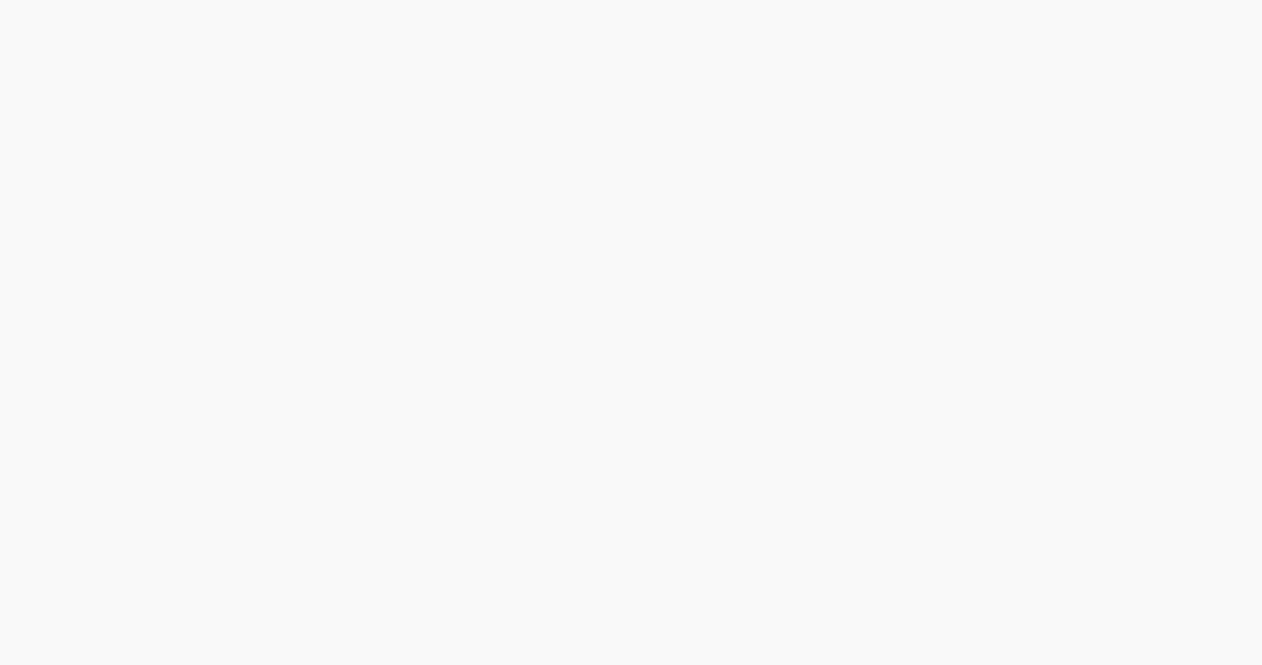 scroll, scrollTop: 0, scrollLeft: 0, axis: both 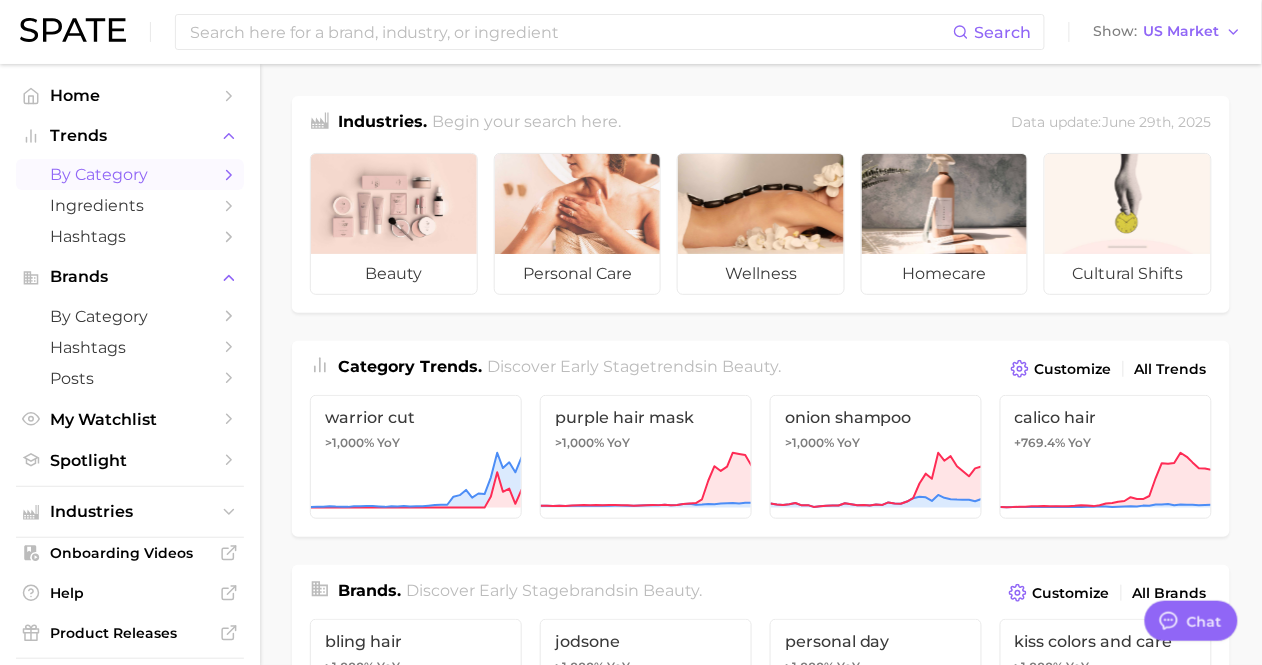 click on "by Category" at bounding box center (130, 174) 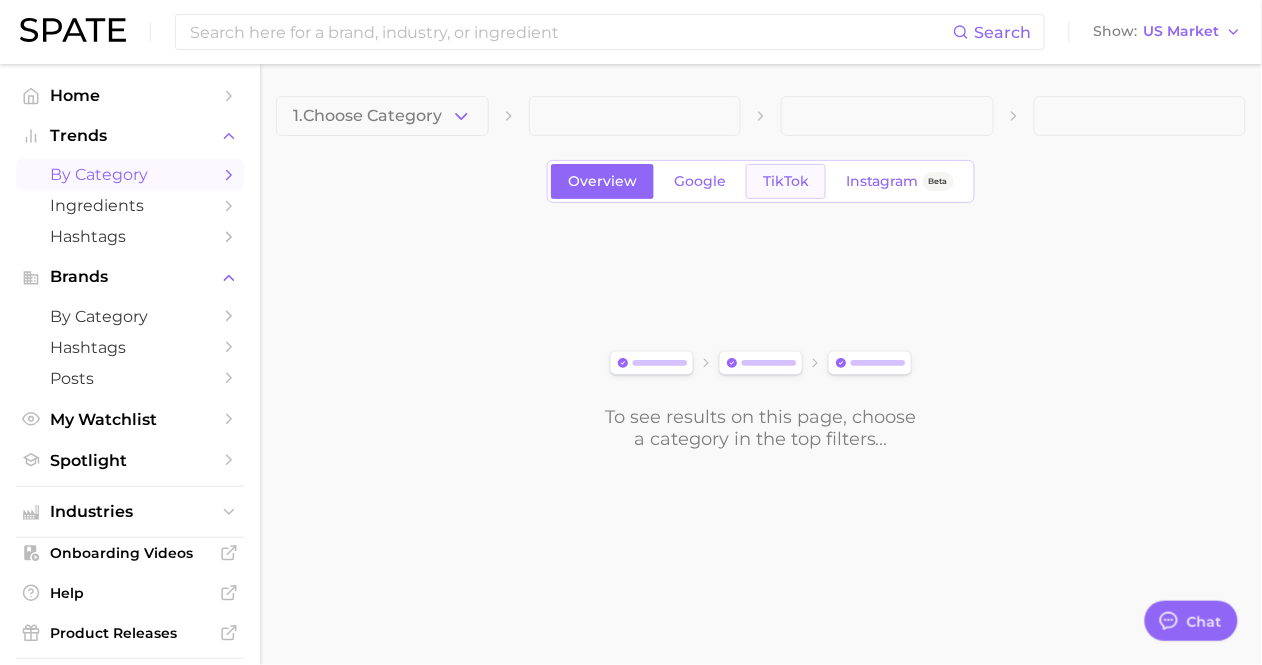 click on "TikTok" at bounding box center [786, 181] 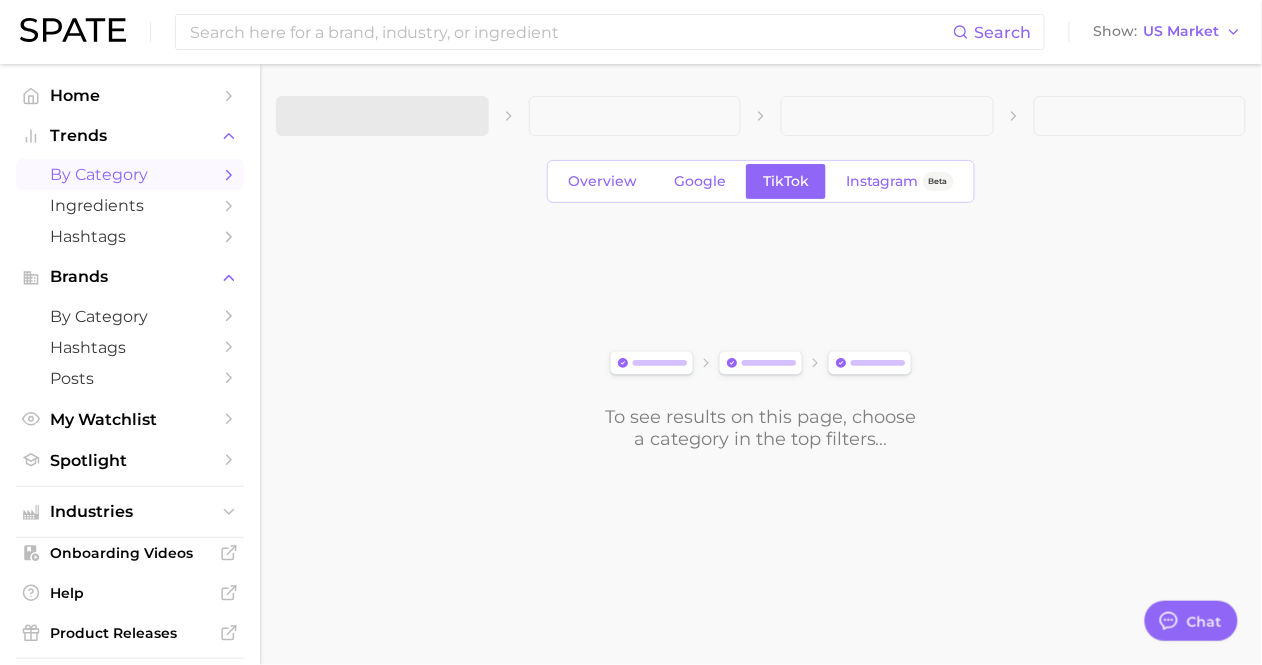 click at bounding box center [382, 116] 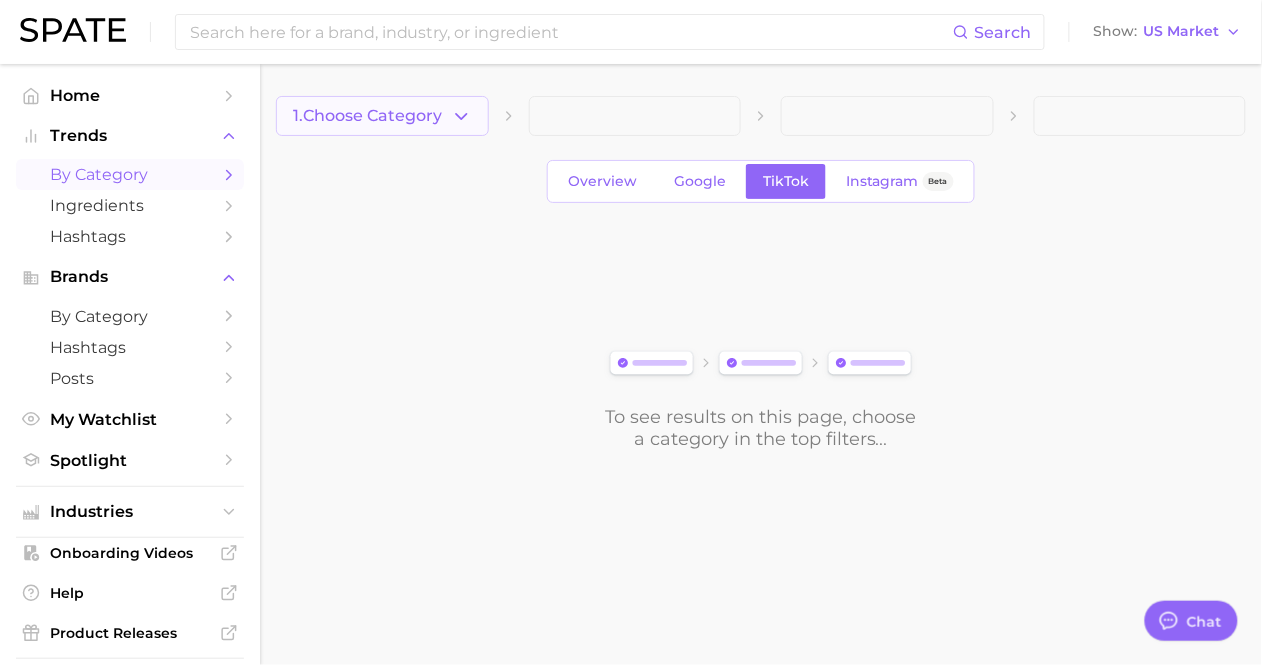 click 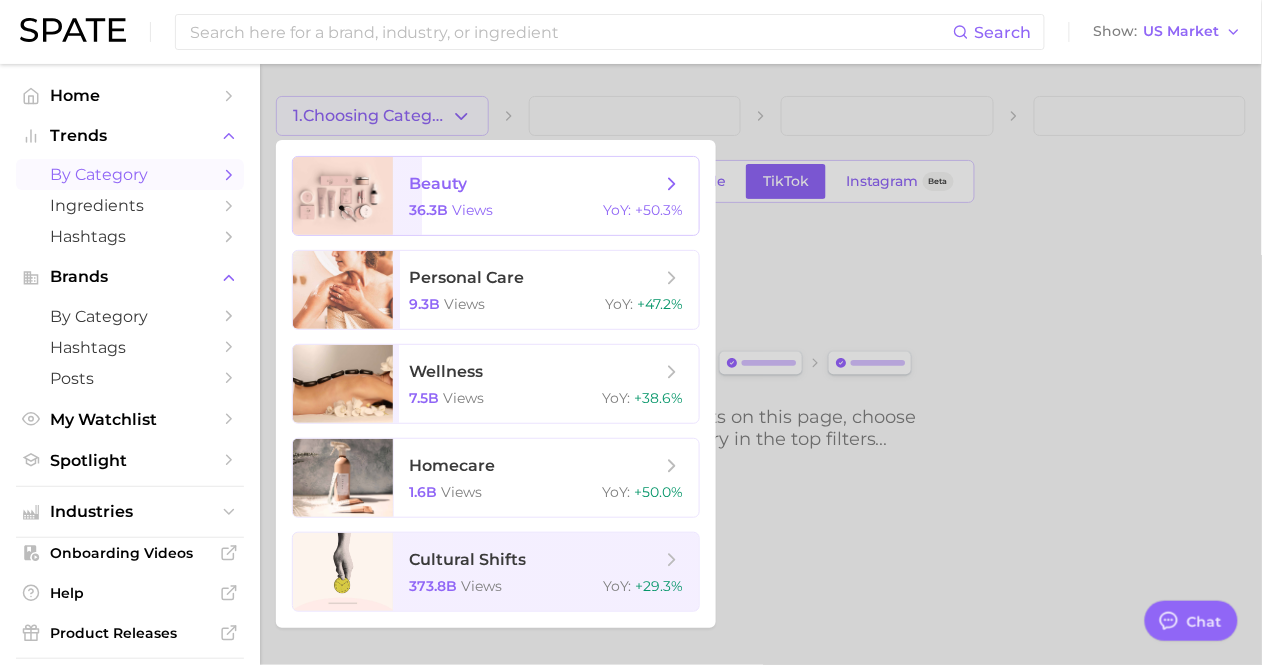 click on "36.3b   views YoY :   +50.3%" at bounding box center [546, 210] 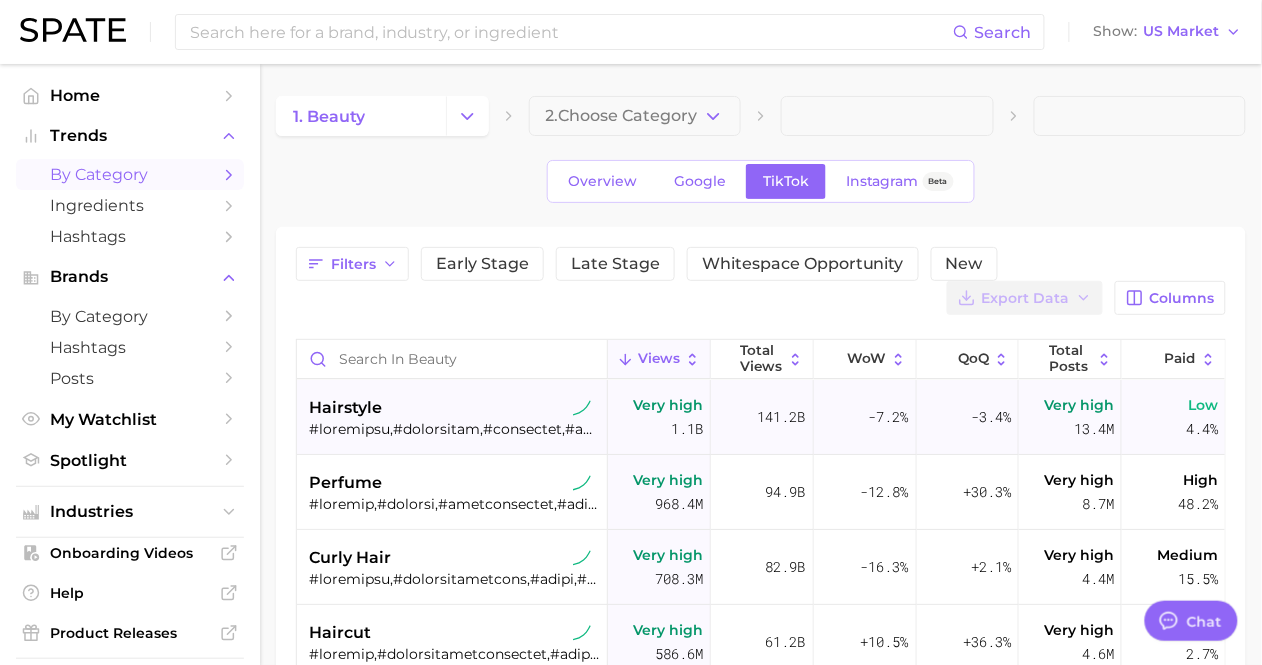 type on "x" 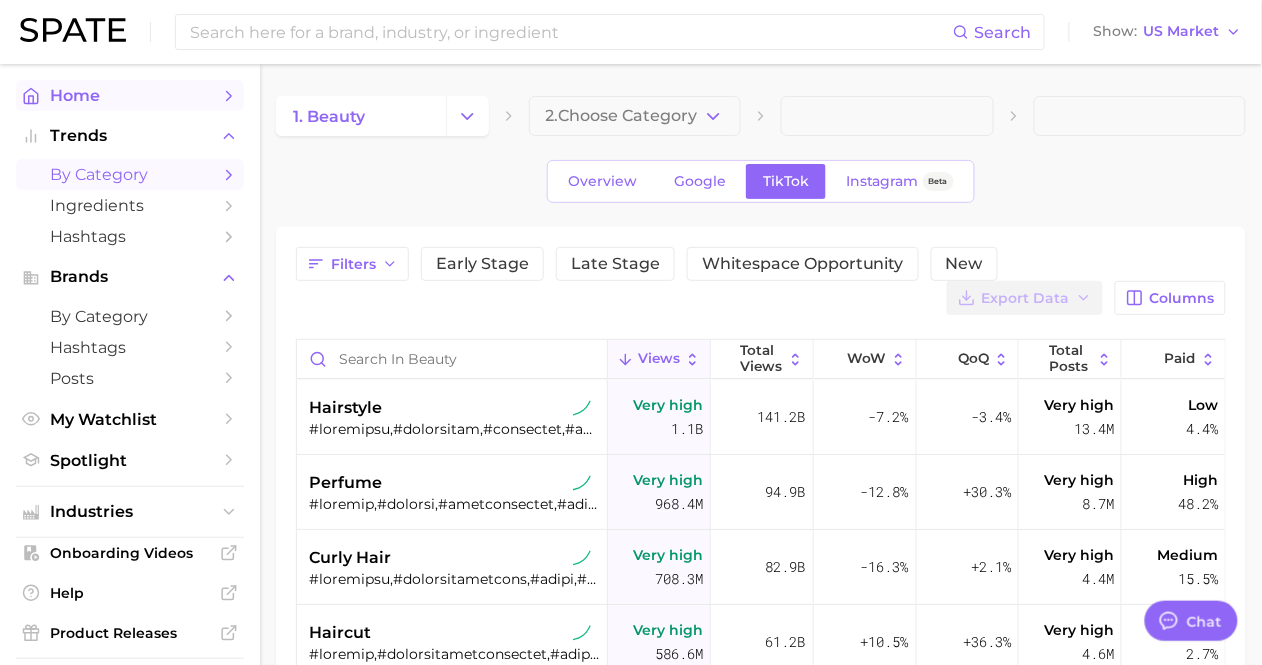 click on "Home" at bounding box center (130, 95) 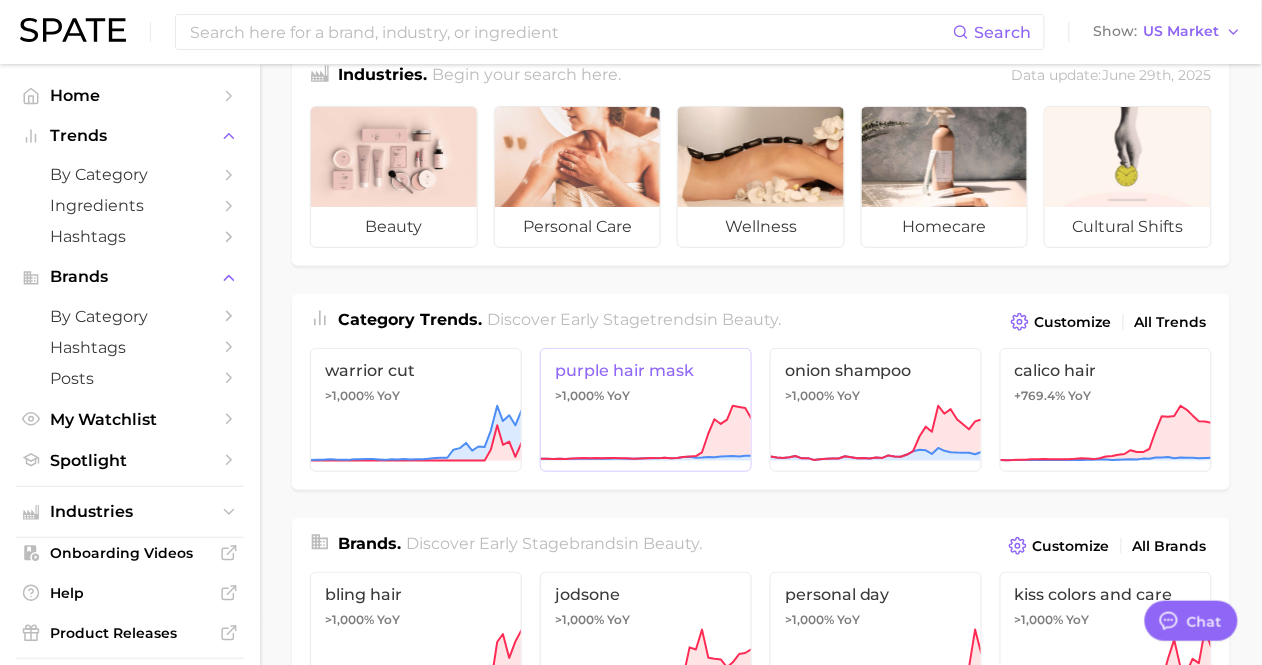 scroll, scrollTop: 79, scrollLeft: 0, axis: vertical 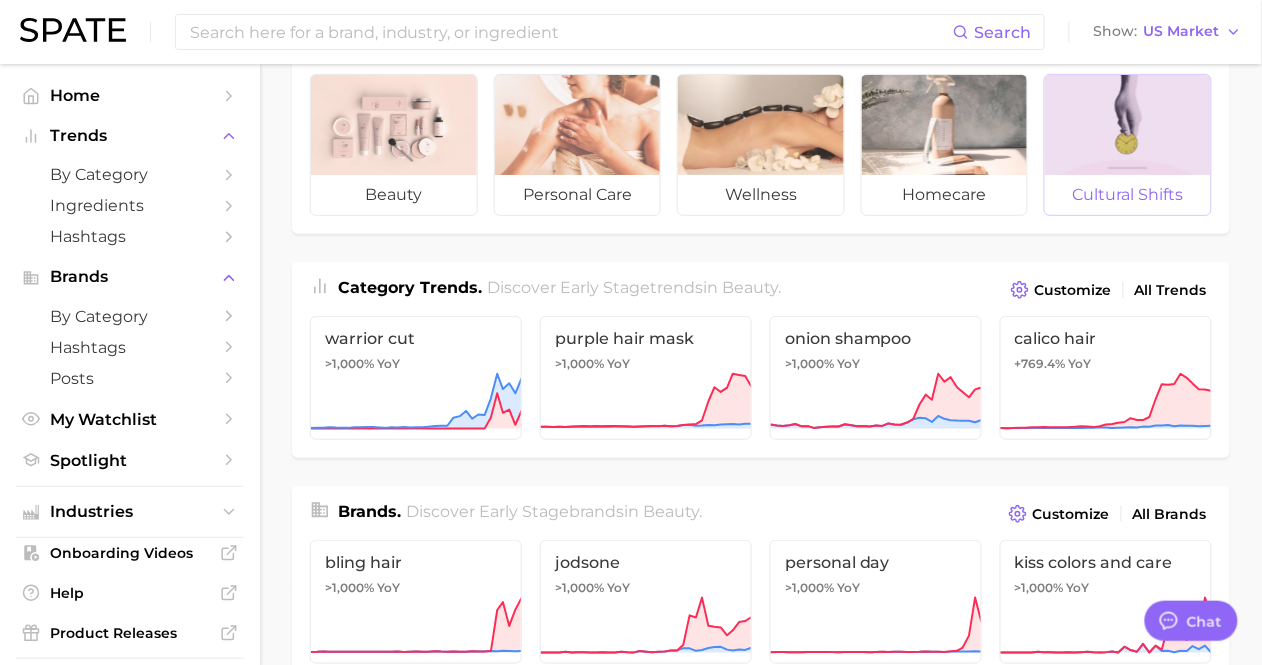 click at bounding box center [1128, 125] 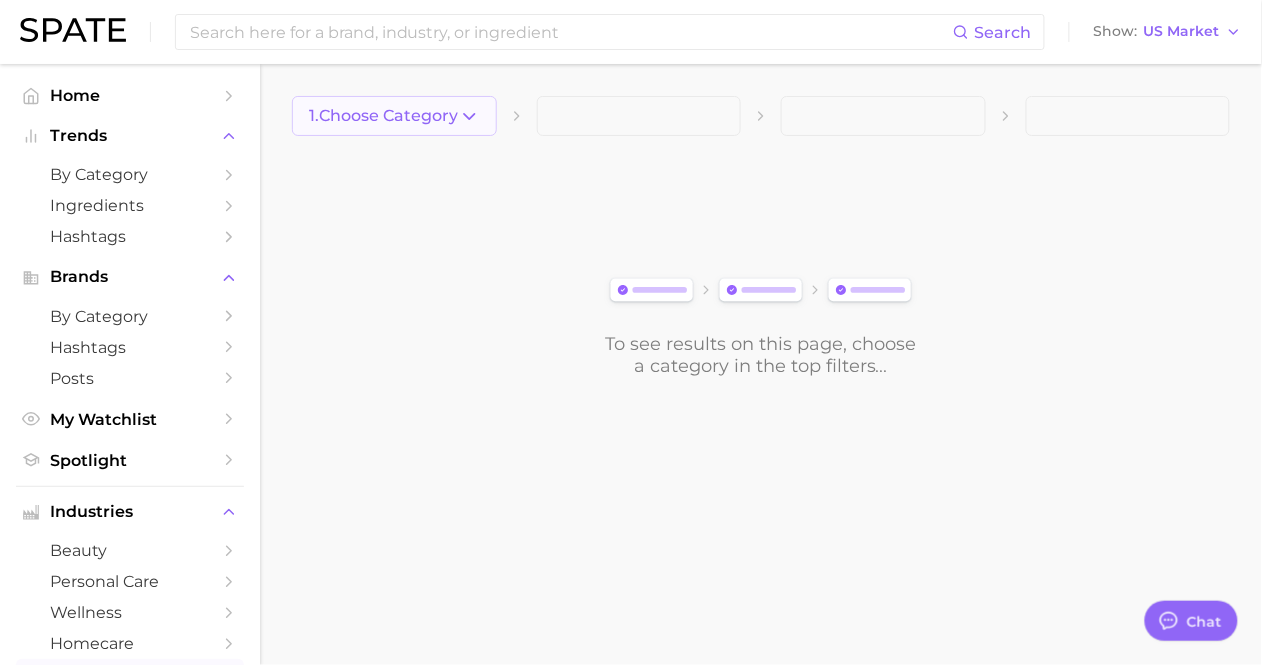click 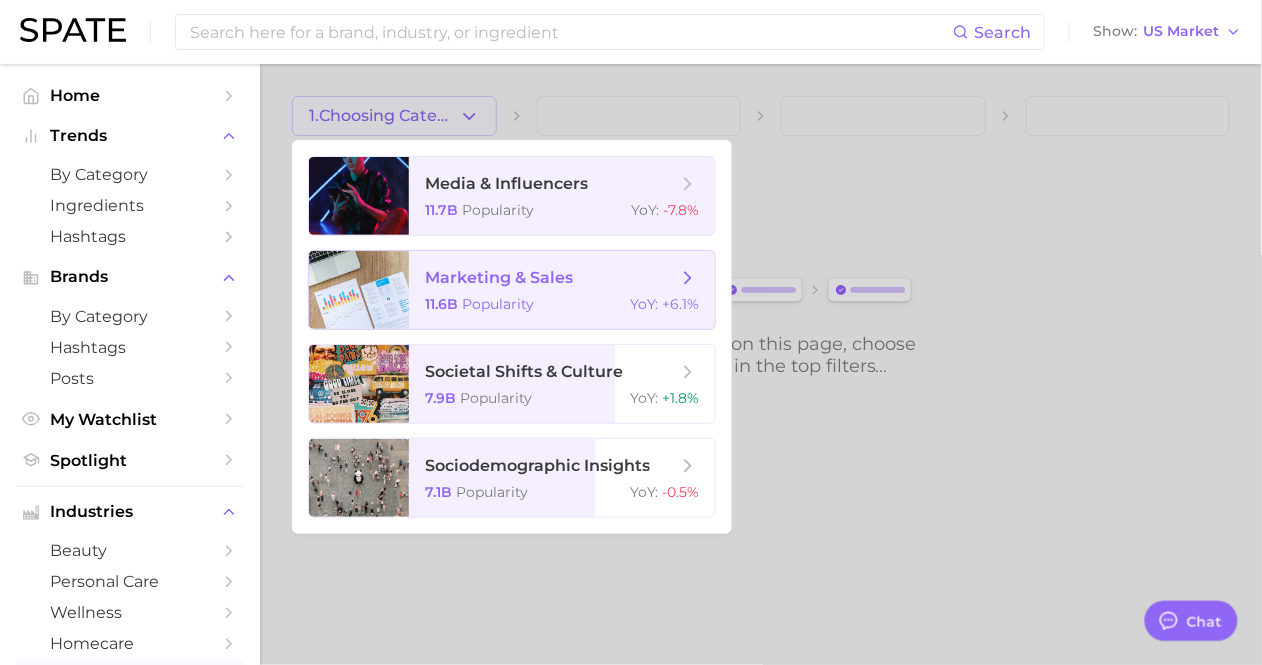 click on "marketing & sales 11.6b   Popularity YoY :   +6.1%" at bounding box center [562, 290] 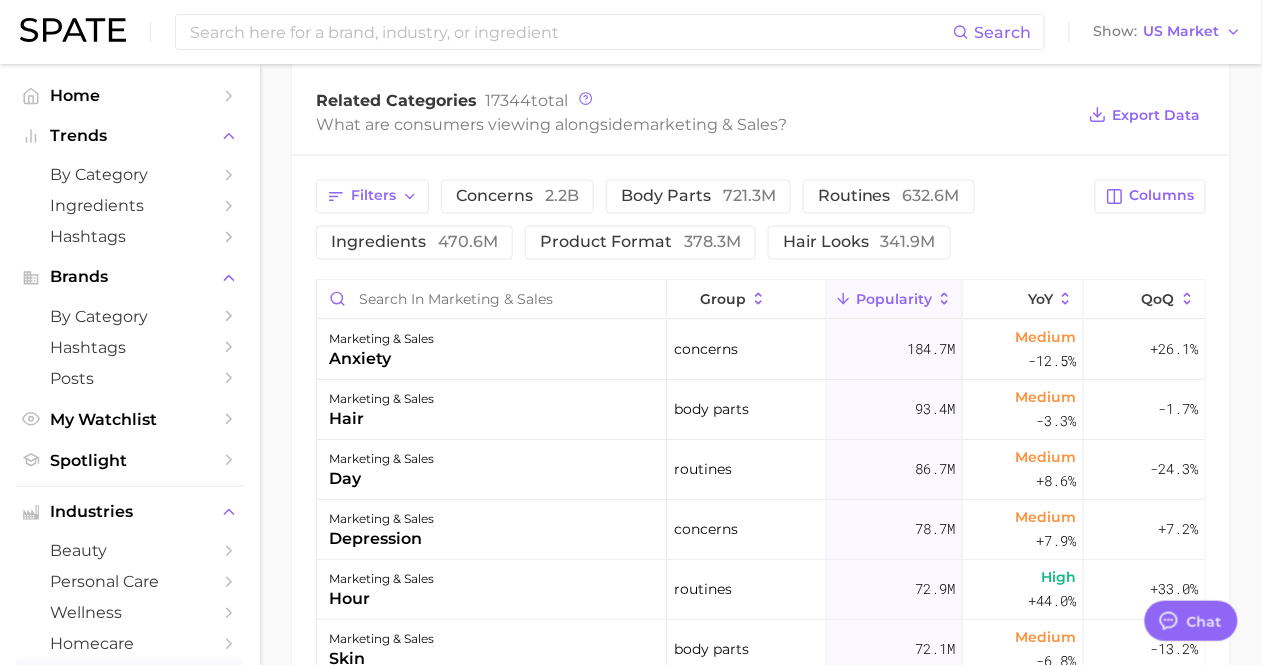 scroll, scrollTop: 728, scrollLeft: 0, axis: vertical 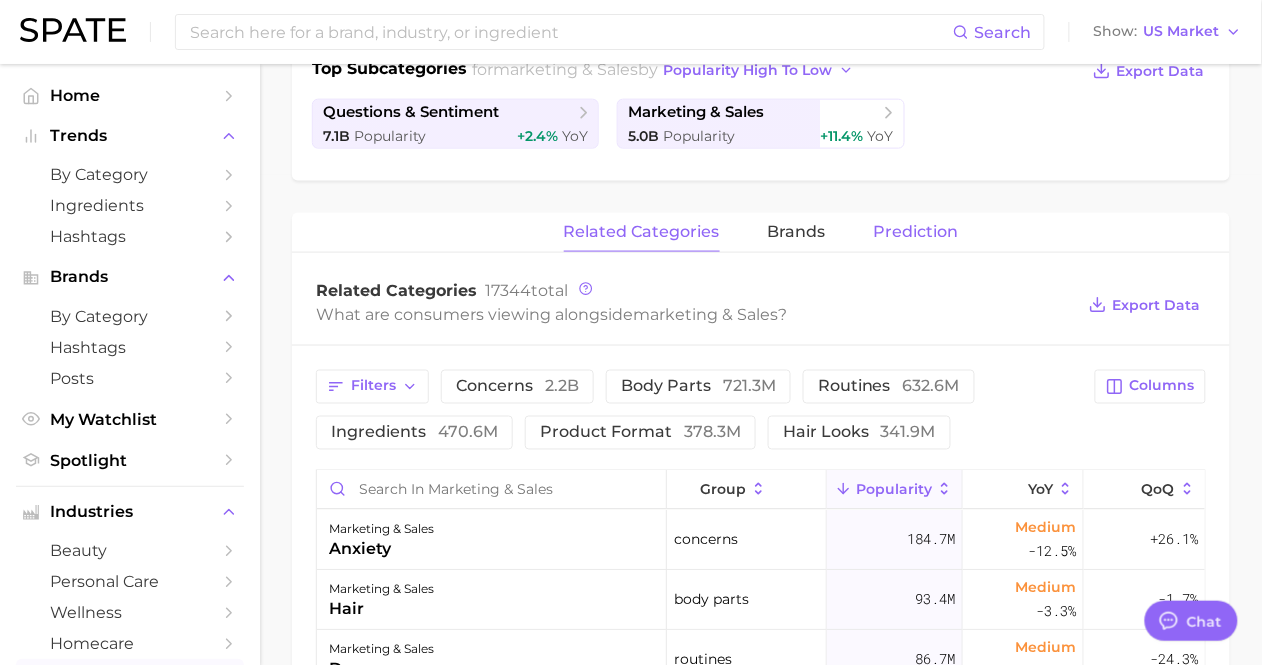 click on "Prediction" at bounding box center (916, 232) 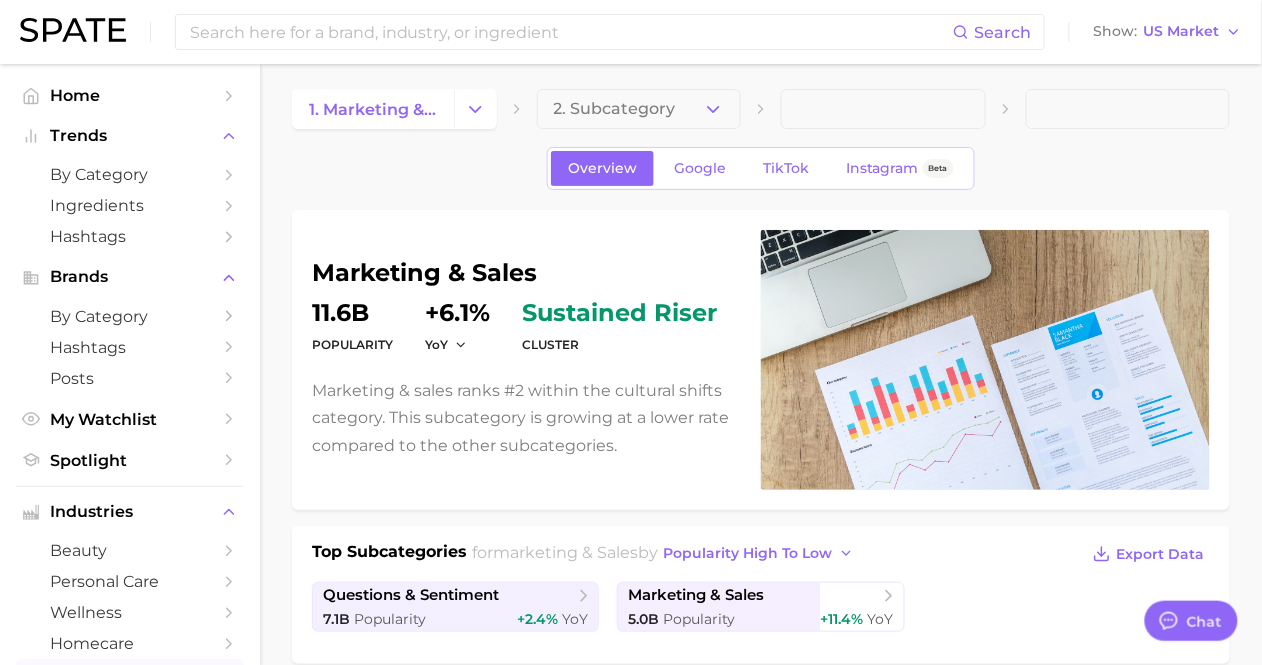 scroll, scrollTop: 0, scrollLeft: 0, axis: both 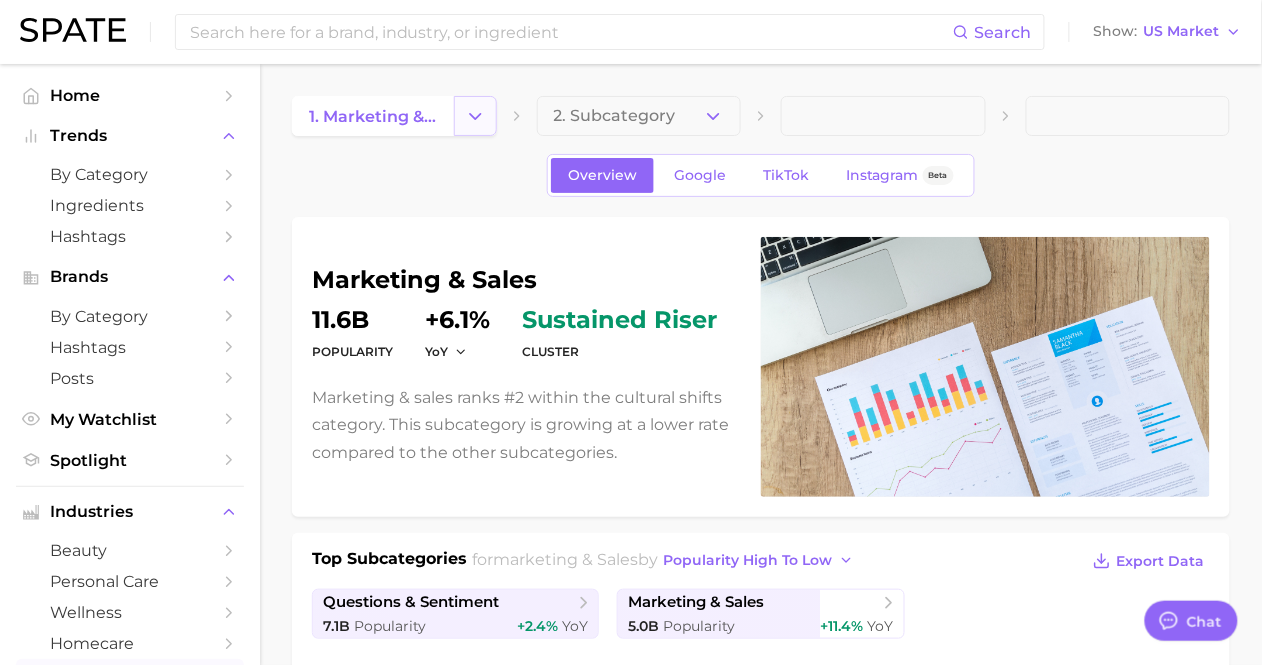click at bounding box center [475, 116] 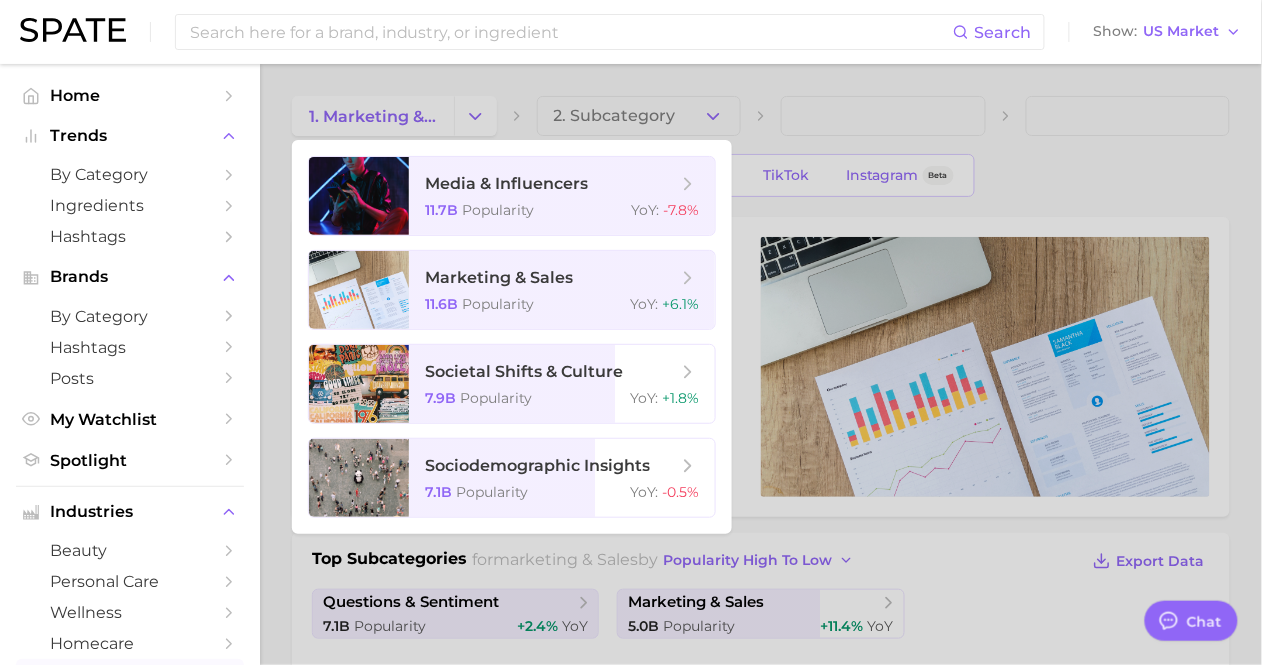 click at bounding box center (631, 332) 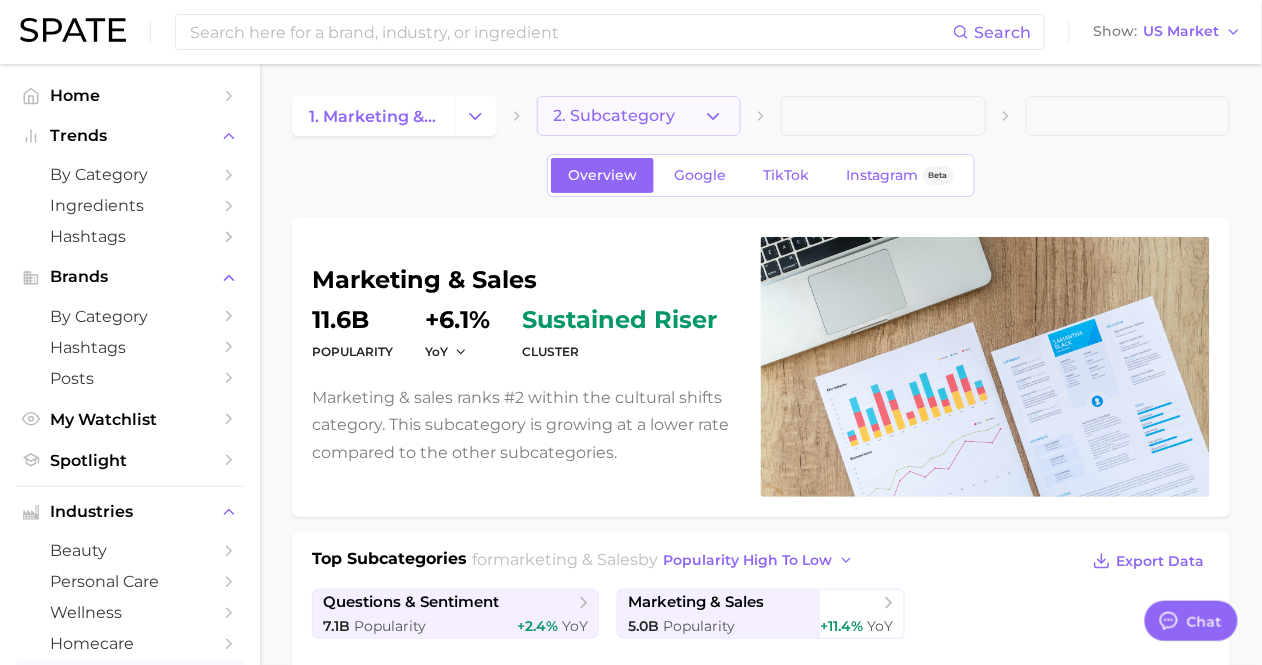 click on "2. Subcategory" at bounding box center (615, 116) 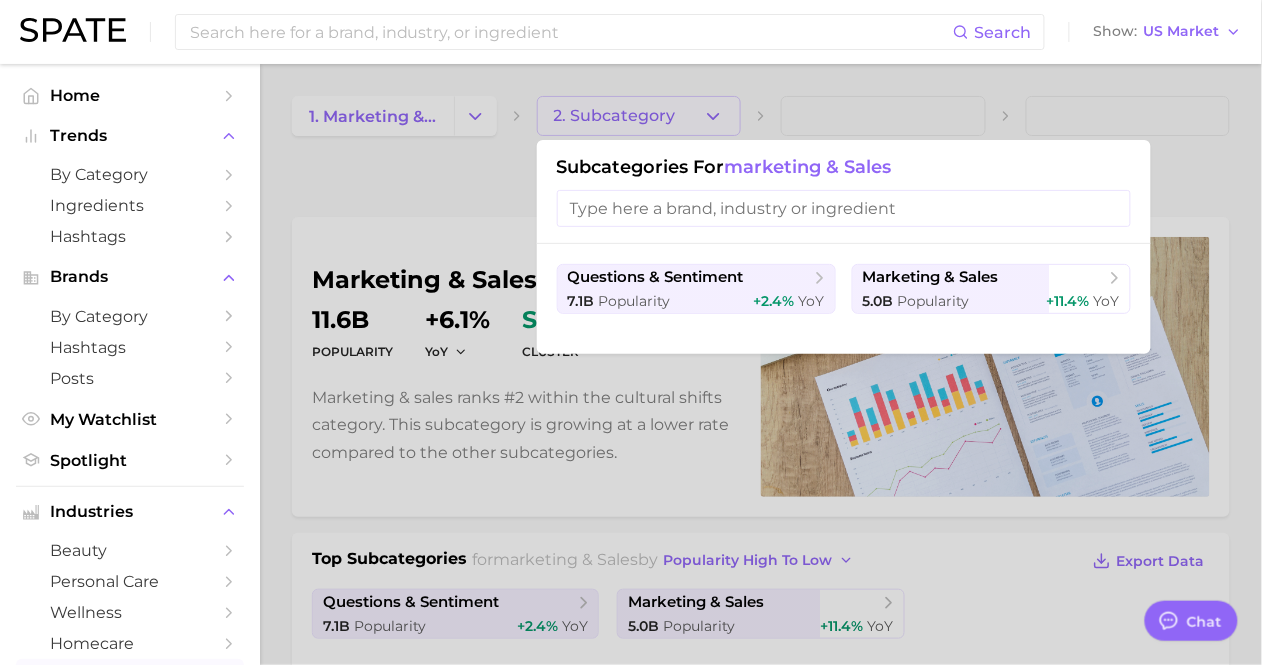click at bounding box center [631, 332] 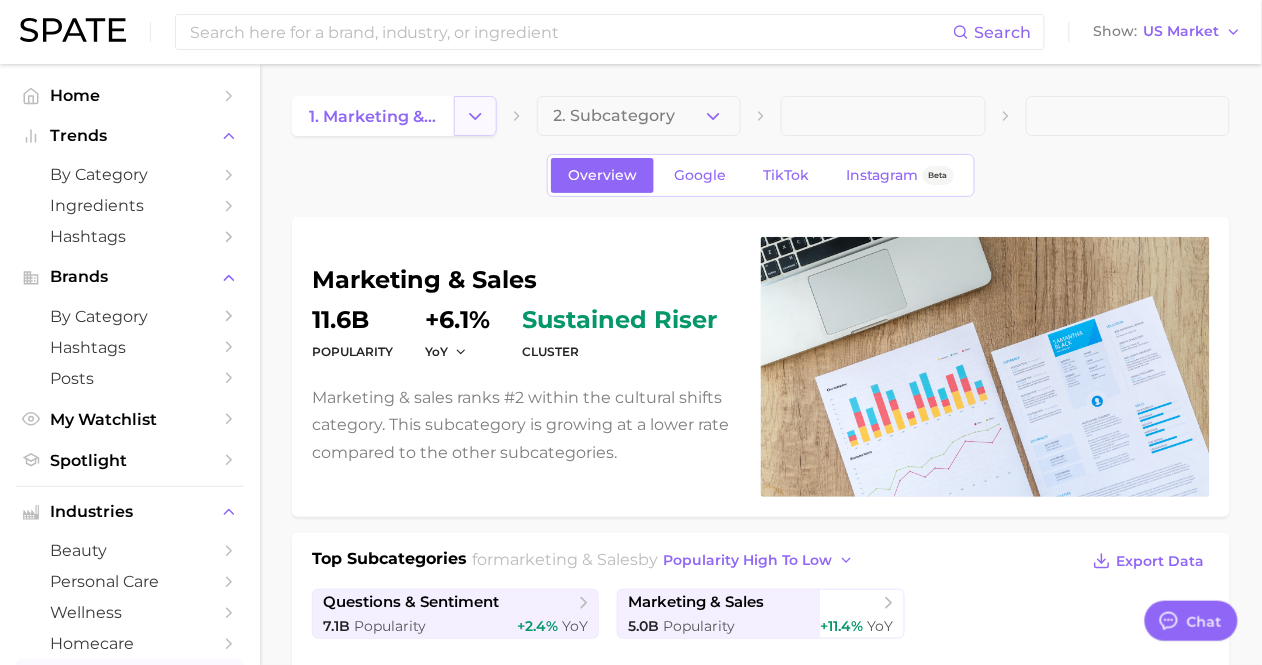 click at bounding box center (475, 116) 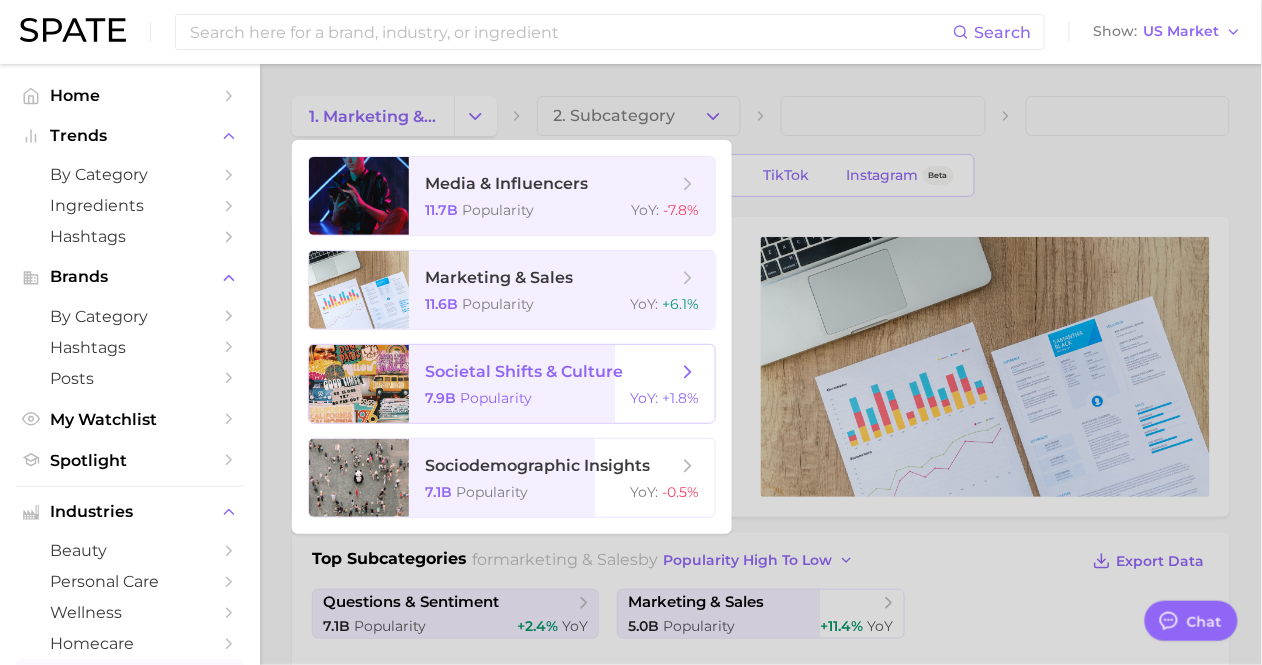 click on "Popularity" at bounding box center [496, 398] 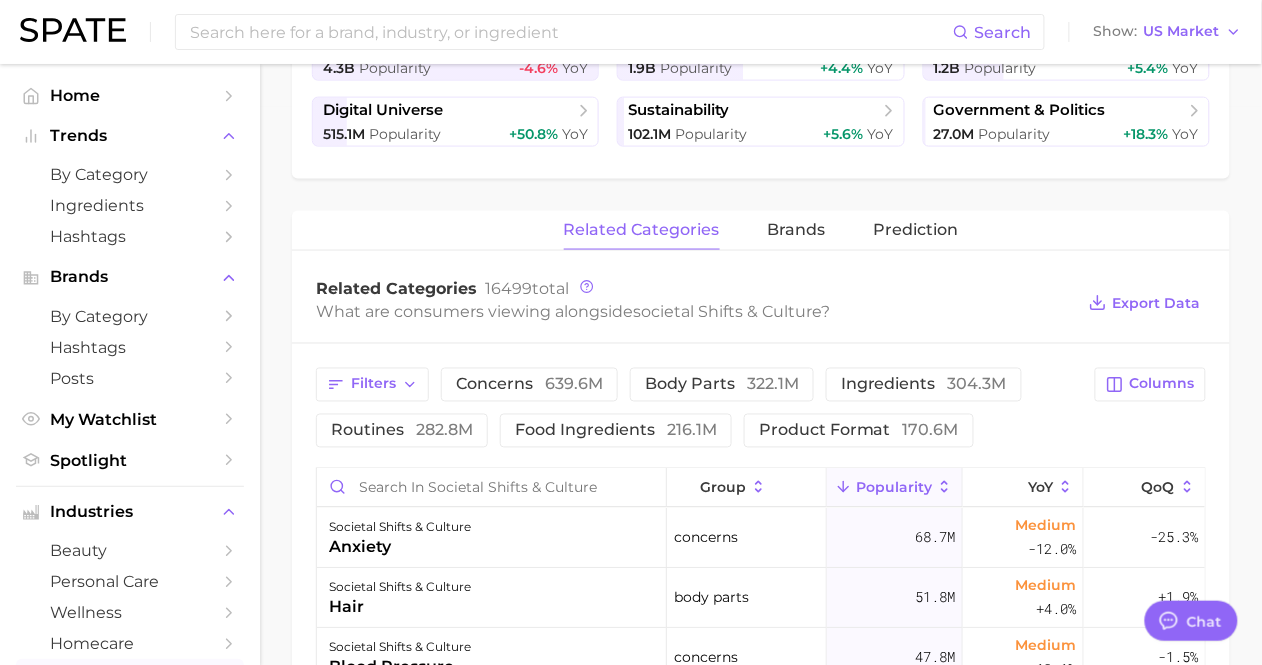 scroll, scrollTop: 568, scrollLeft: 0, axis: vertical 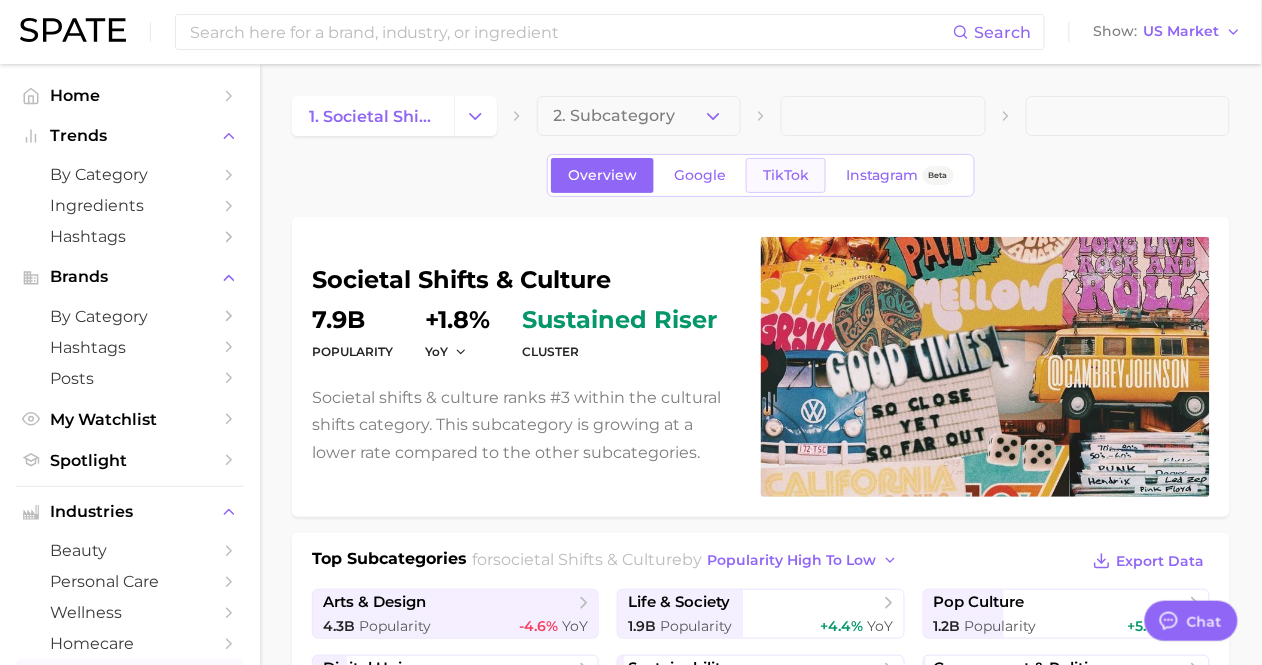 click on "TikTok" at bounding box center (786, 175) 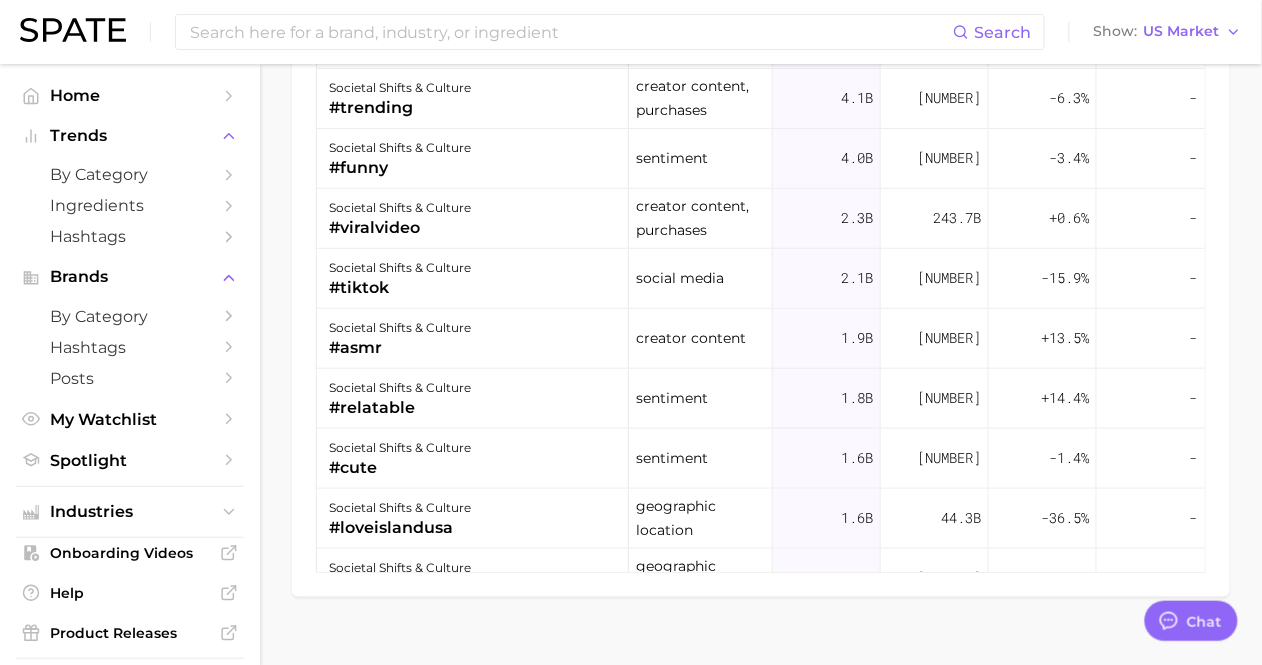 scroll, scrollTop: 1858, scrollLeft: 0, axis: vertical 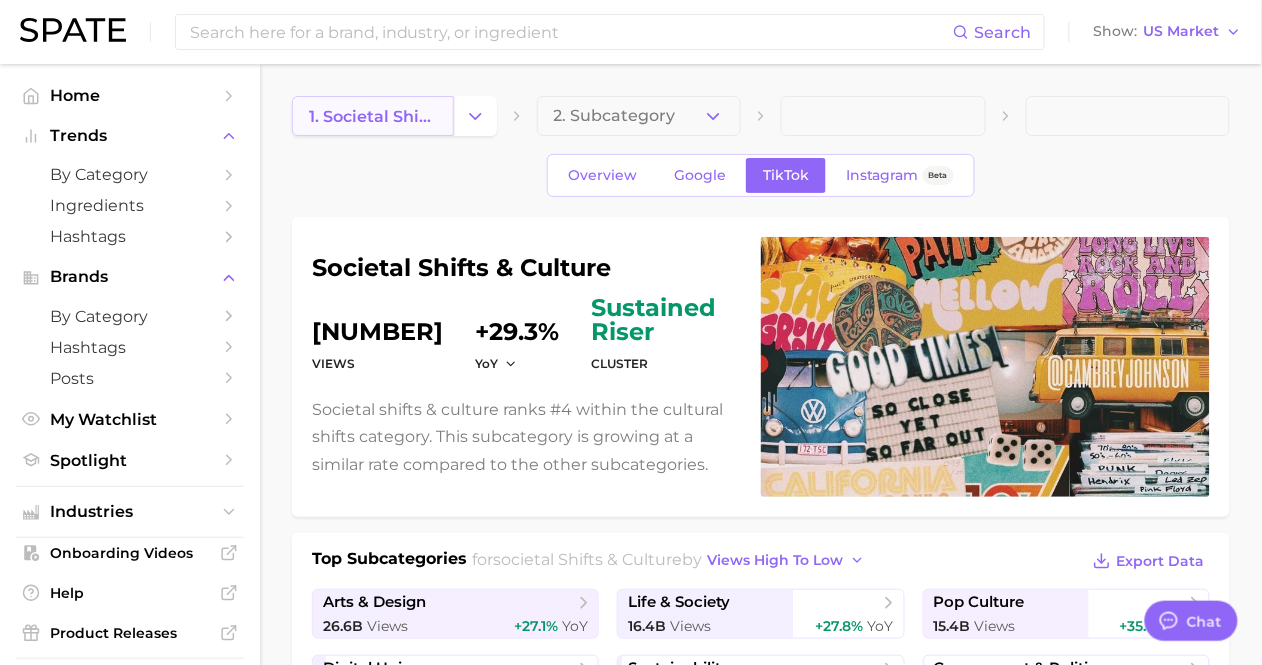 click on "1. societal shifts & culture" at bounding box center (373, 116) 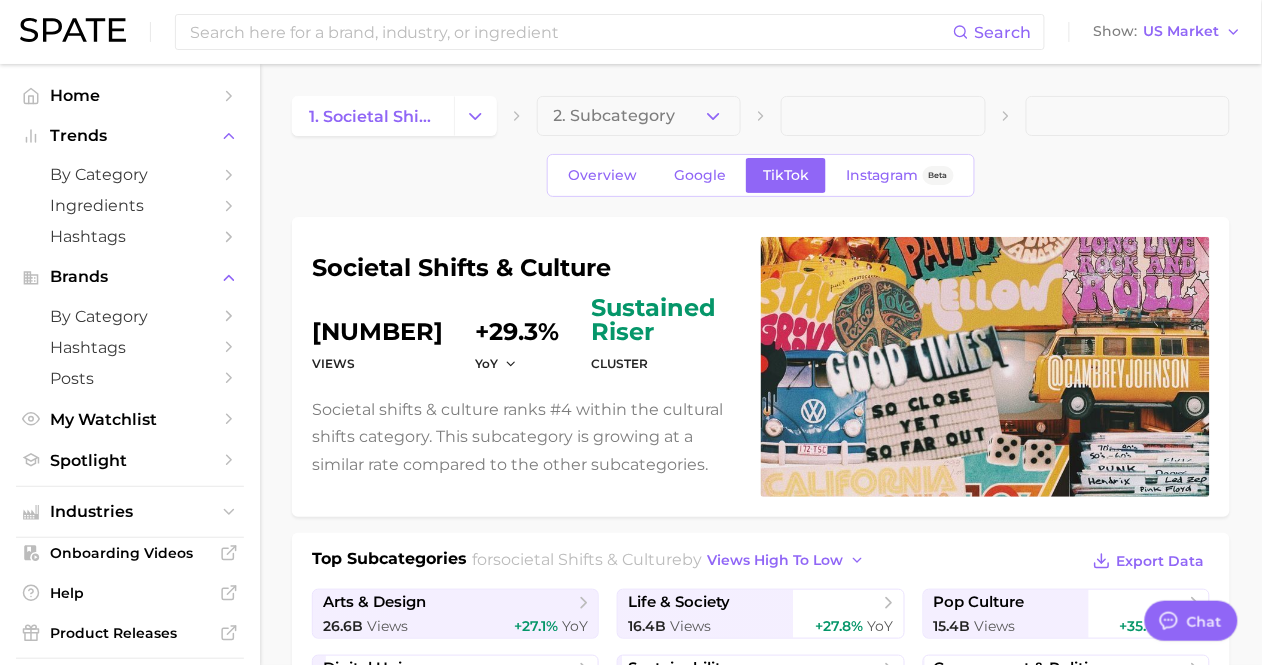 scroll, scrollTop: 0, scrollLeft: 0, axis: both 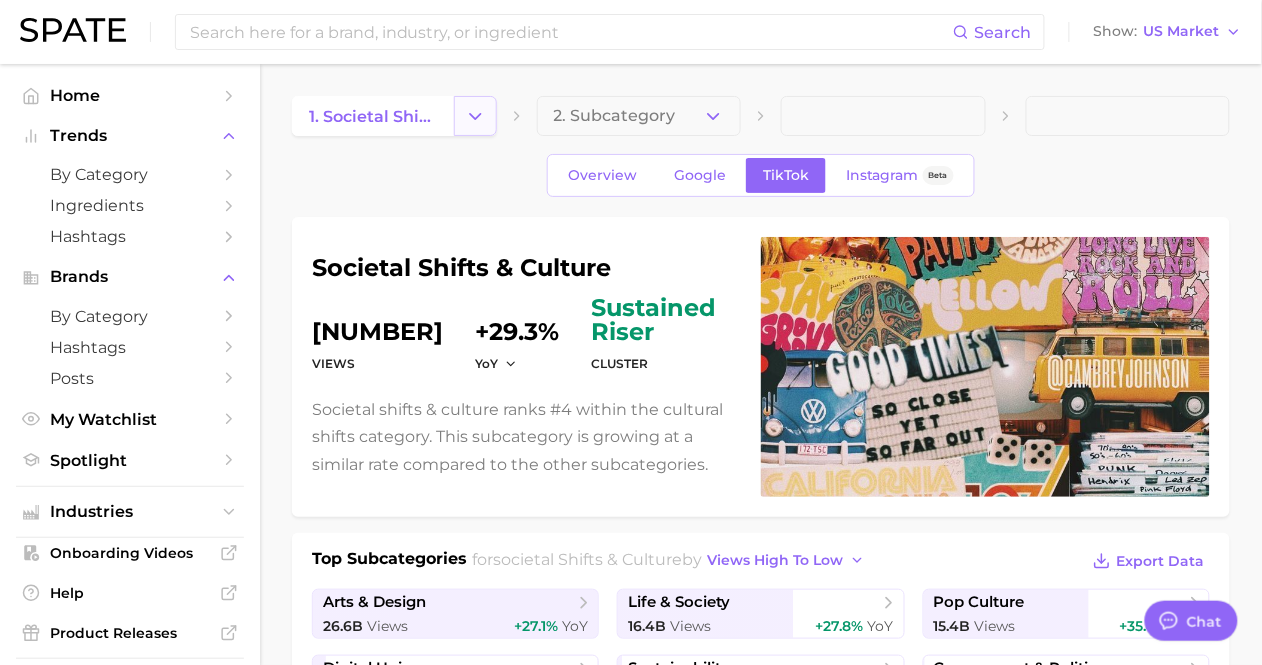 click 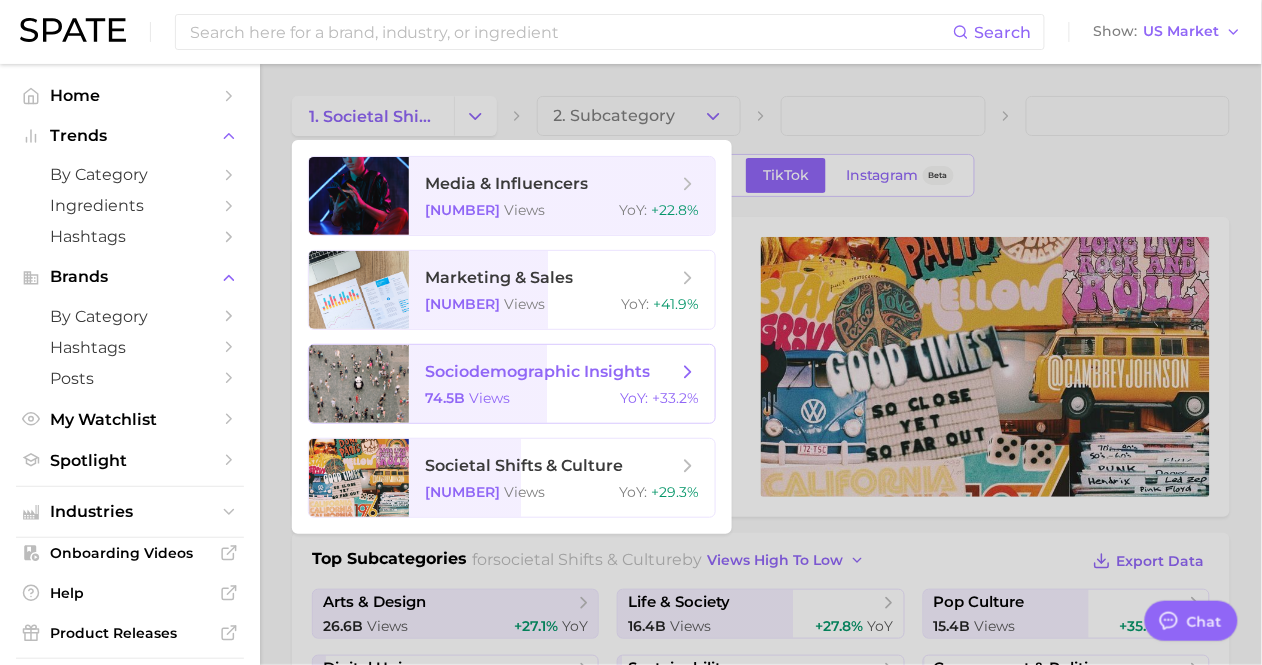 click on "views" at bounding box center [489, 398] 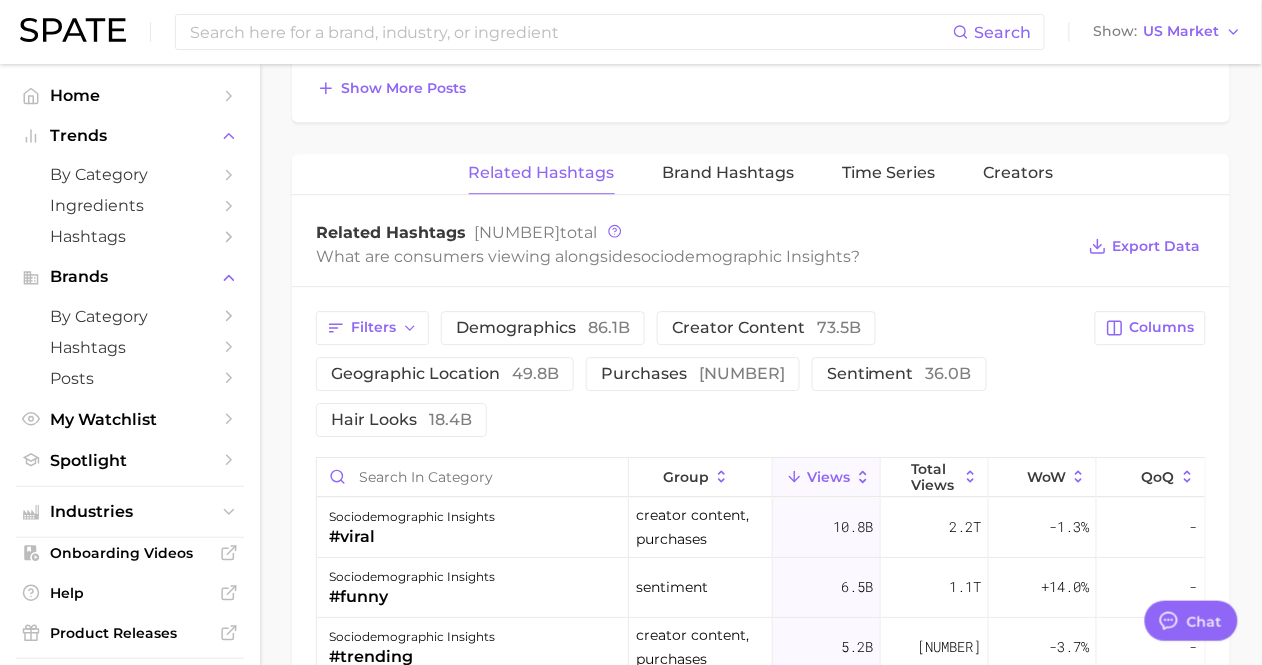 scroll, scrollTop: 1220, scrollLeft: 0, axis: vertical 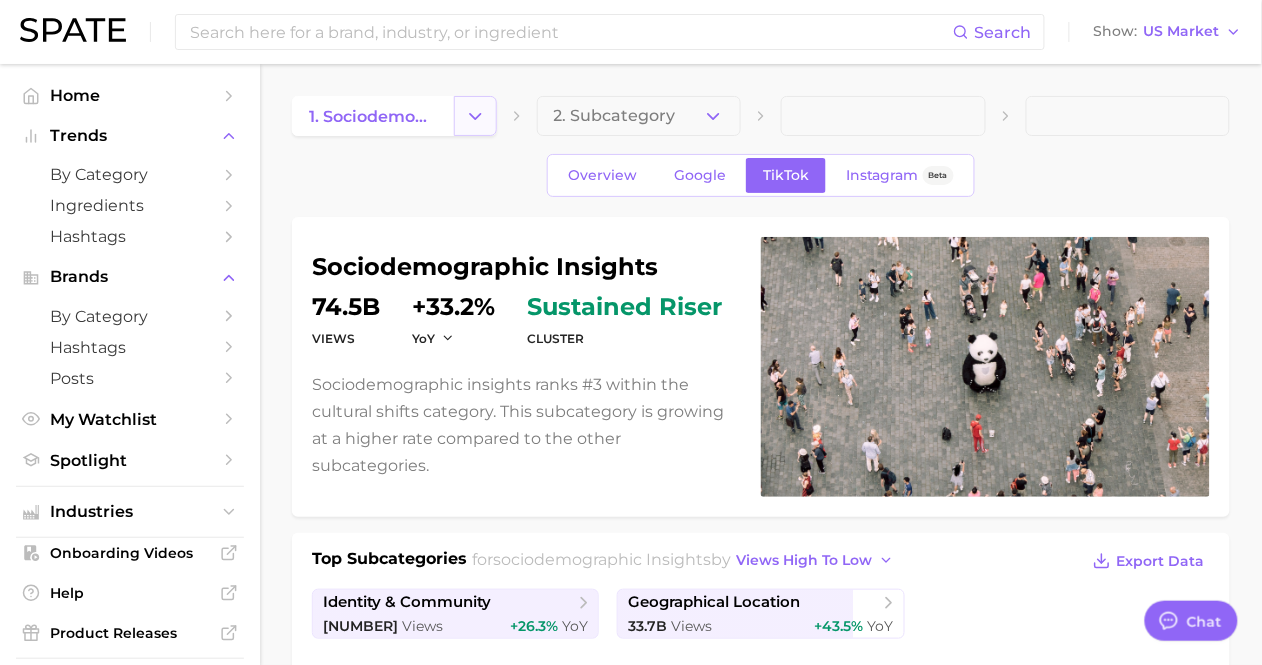 click 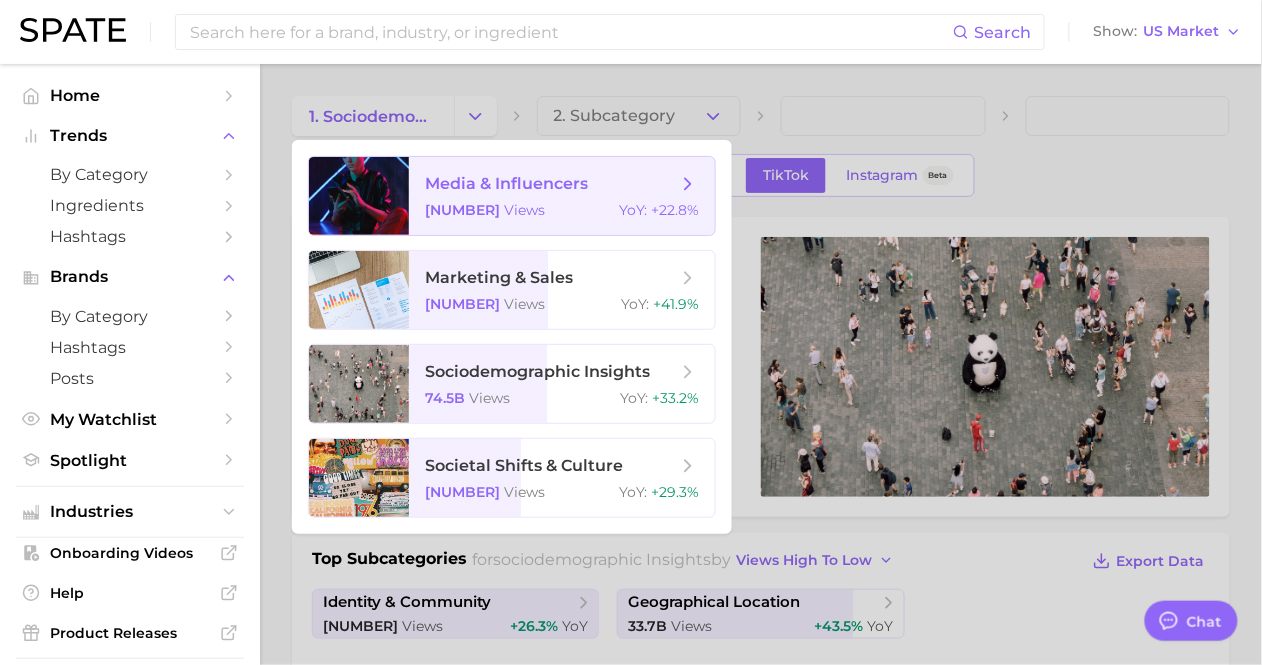 click on "media & influencers [NUMBER] views YoY : +[NUMBER]%" at bounding box center (562, 196) 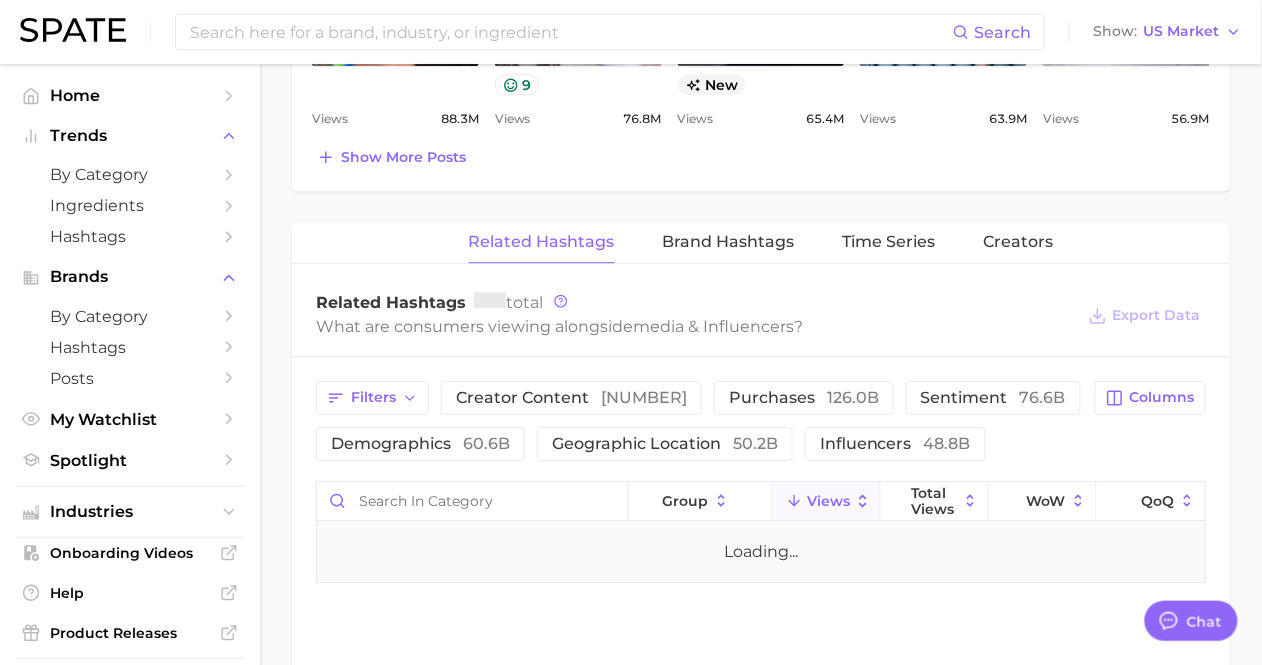 scroll, scrollTop: 1351, scrollLeft: 0, axis: vertical 